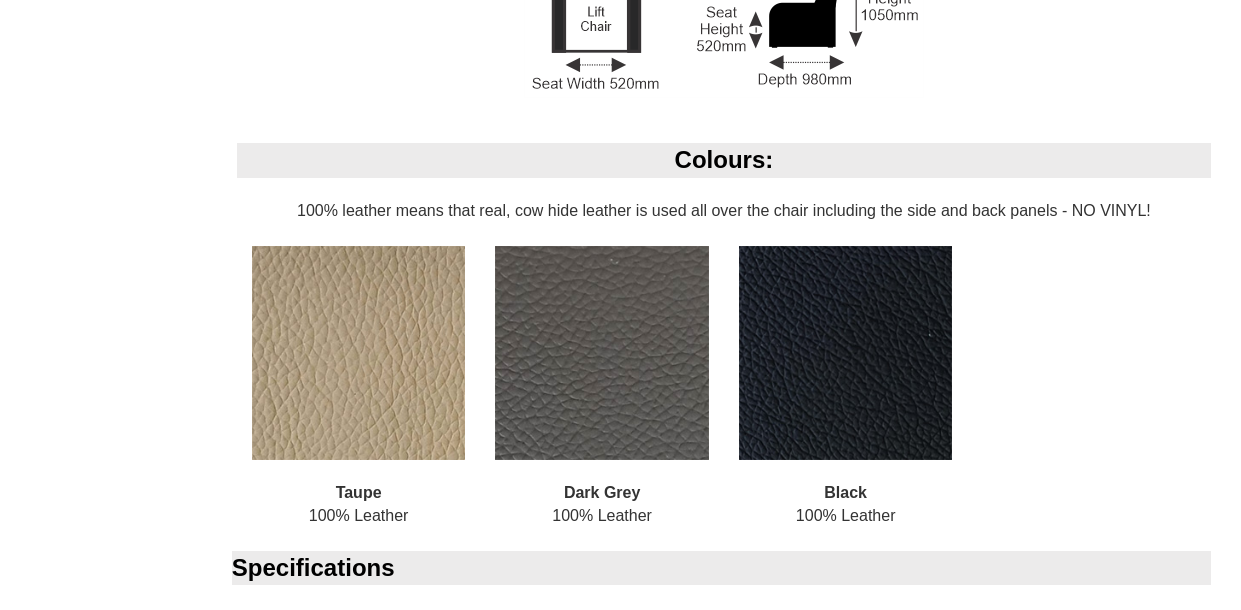 scroll, scrollTop: 1797, scrollLeft: 0, axis: vertical 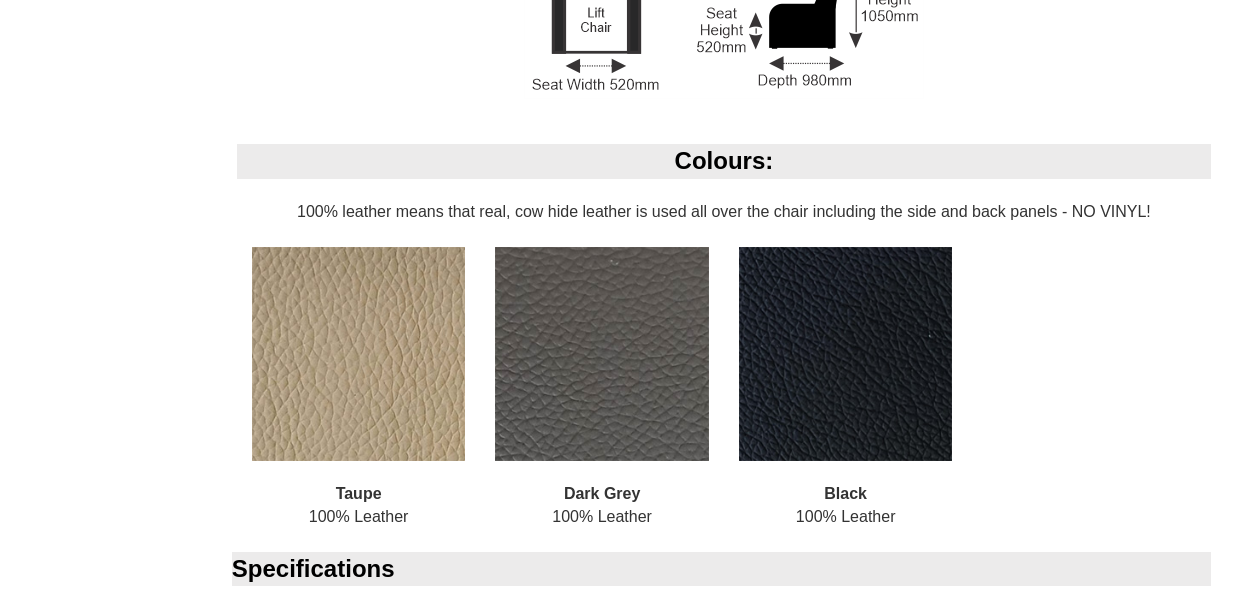 click at bounding box center (602, 354) 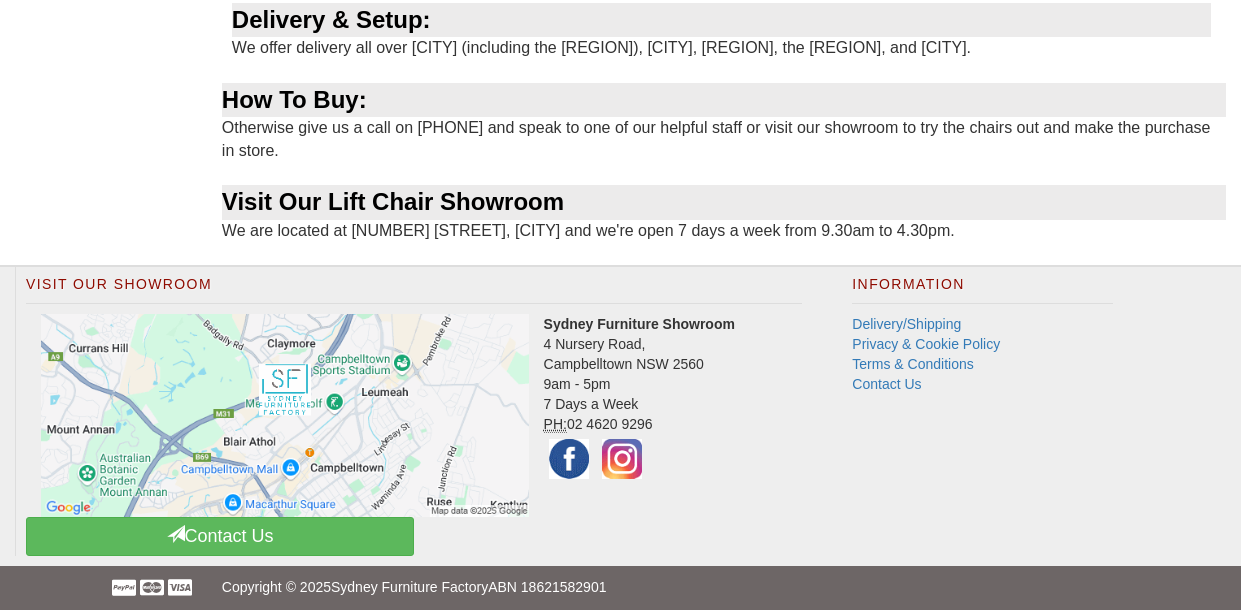 scroll, scrollTop: 2707, scrollLeft: 0, axis: vertical 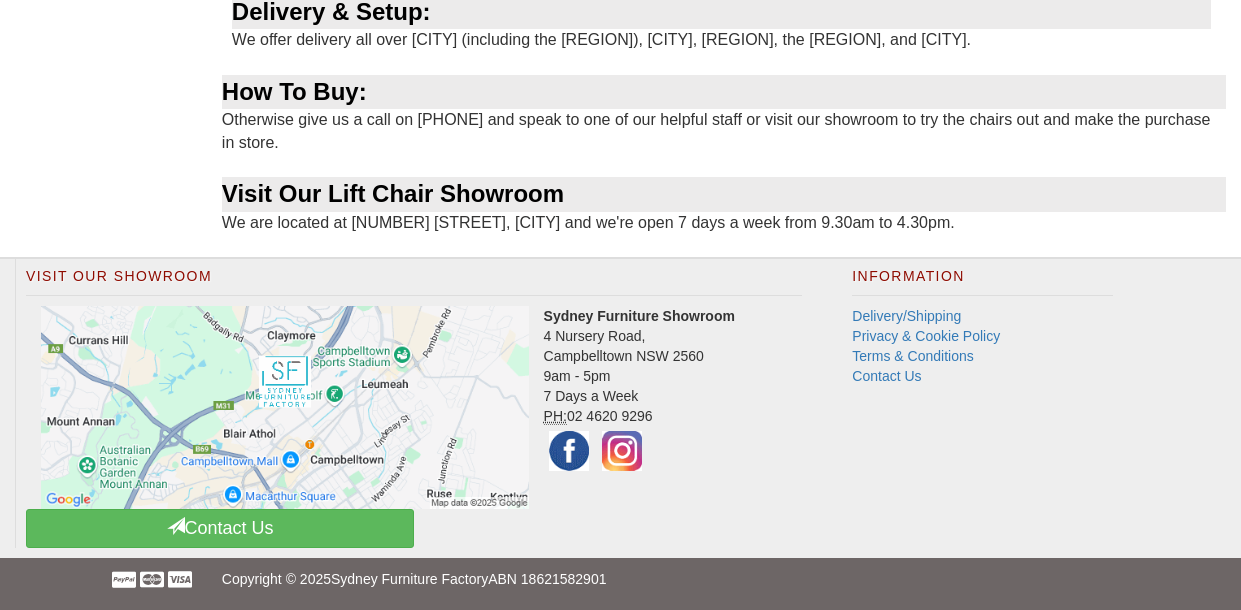 click on "Dalton Dual Motor Electric Lift Chair in 100% Leather
Was  $2,200.00   NOW $1,699.00 You Save: 22%
Select Options:
Choose from the options below then add to cart
Select Colour:  100% Leather Taupe    100% Leather Taupe  100% Leather Dark Grey  100% Leather Black 100% Leather Taupe 100% Leather Dark Grey 100% Leather Black
Add to Cart
Ask A Question
About the Dalton Dual Motor Lift Chair:
The Dalton Dual Motor lift chair is one of our most comfortable models. As with all lift chairs, it will lift to an almost standing position which aids the occupant in getting out of the chair. Featuring a nice high back, a comfy seat and padded arms, the Dalton is upholstered in 100% leather with a choice of 3 colours.
We normally keep stock of the Dalton for a fast delivery.
Dimensions:
Colours:" at bounding box center [620, -1029] 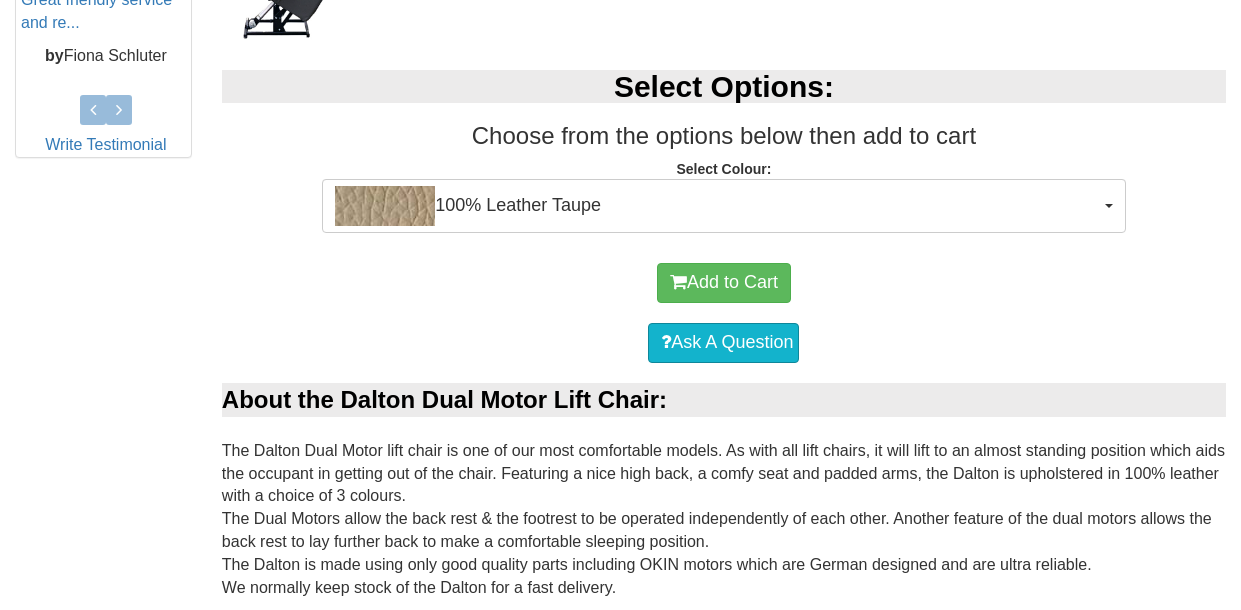 scroll, scrollTop: 1041, scrollLeft: 0, axis: vertical 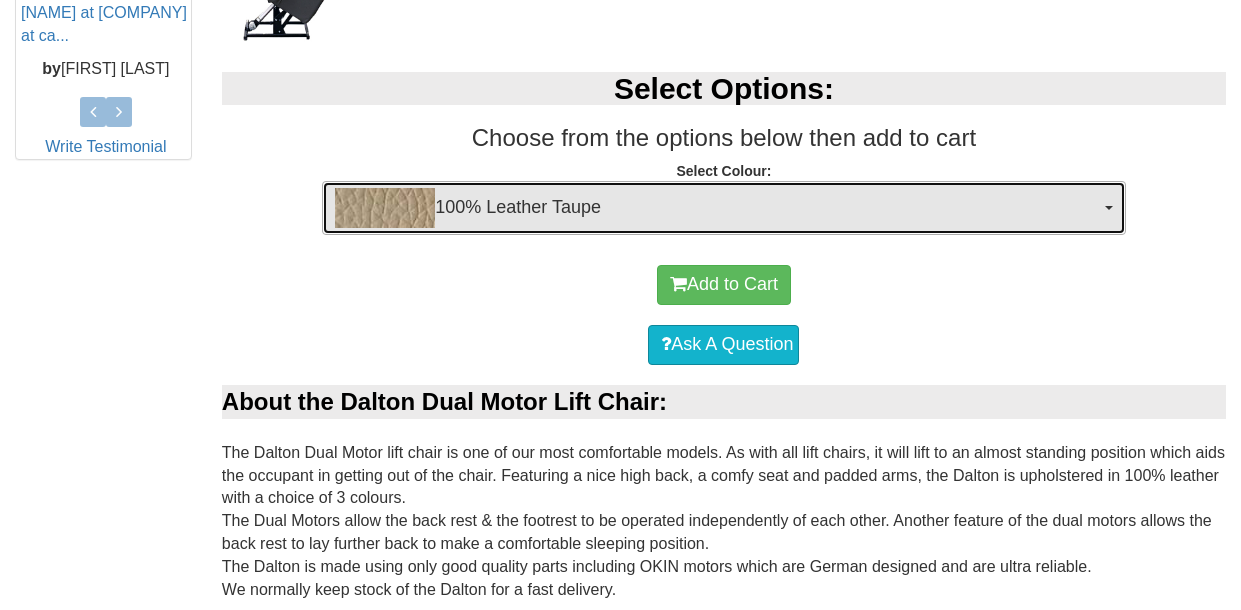 click at bounding box center [1109, 208] 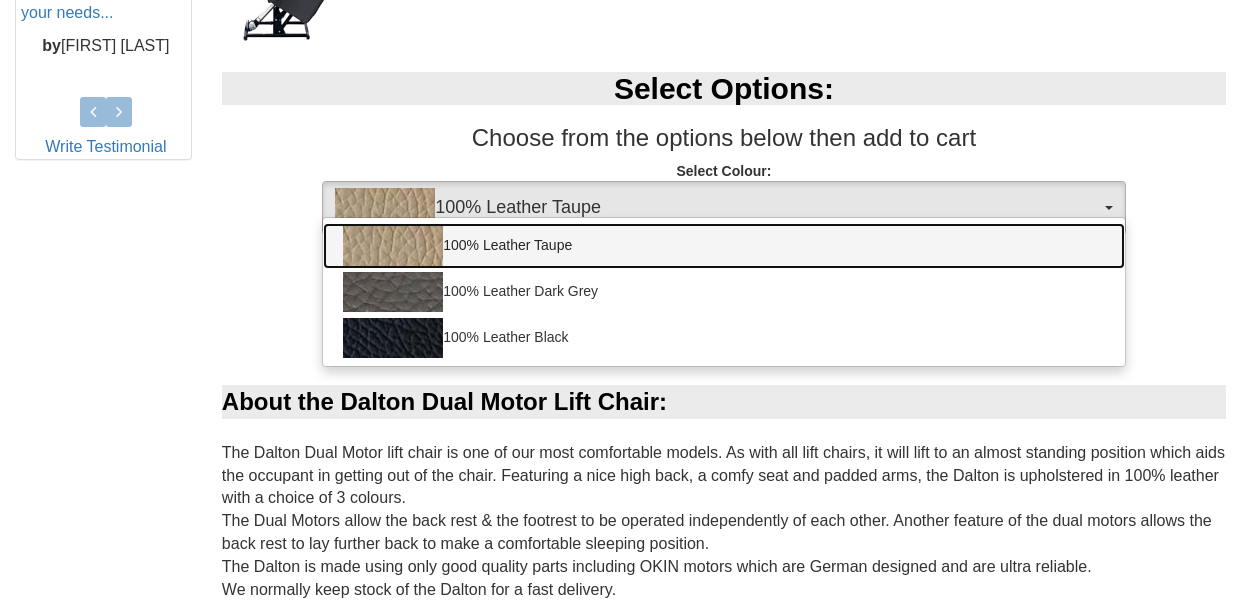 click at bounding box center [393, 246] 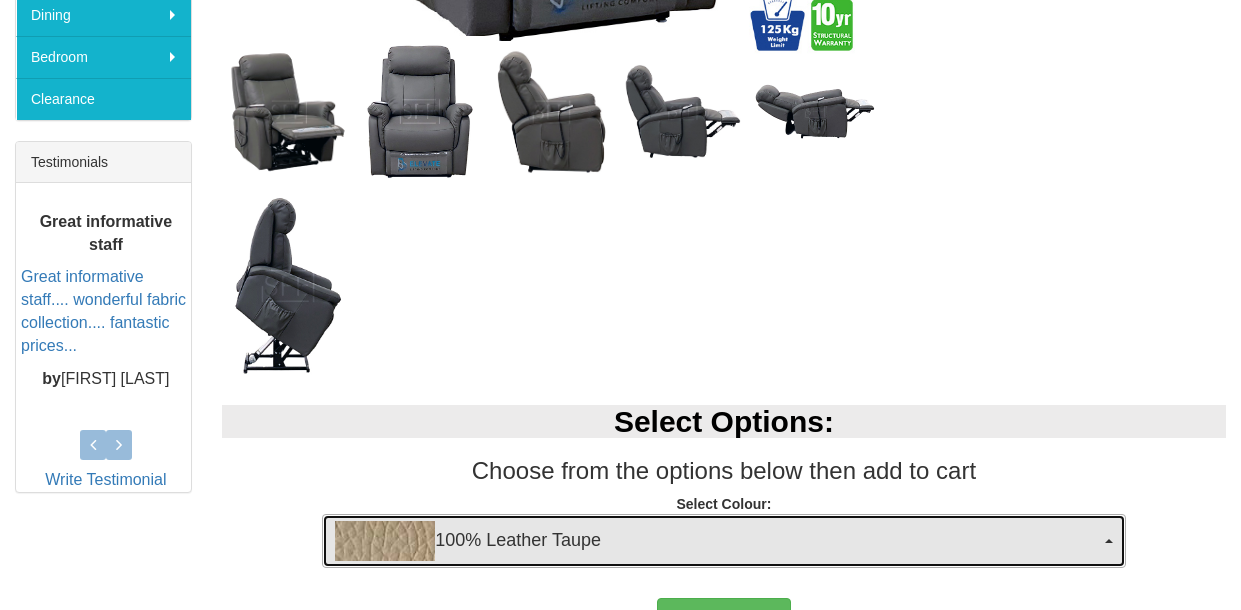 scroll, scrollTop: 100, scrollLeft: 0, axis: vertical 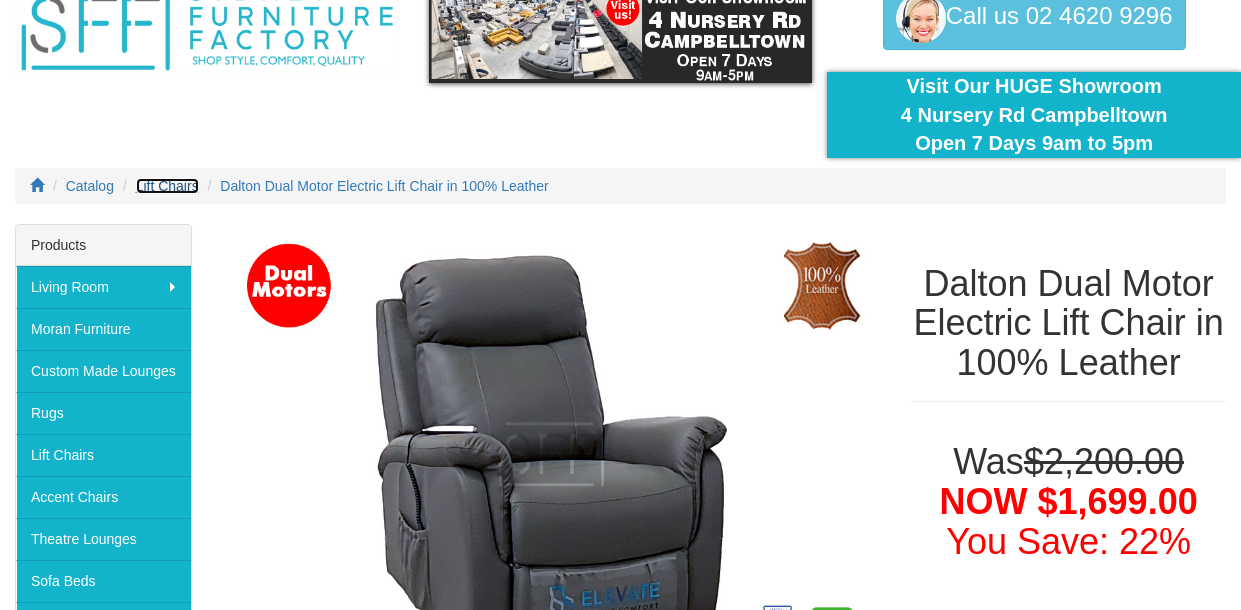 click on "Lift Chairs" at bounding box center (167, 186) 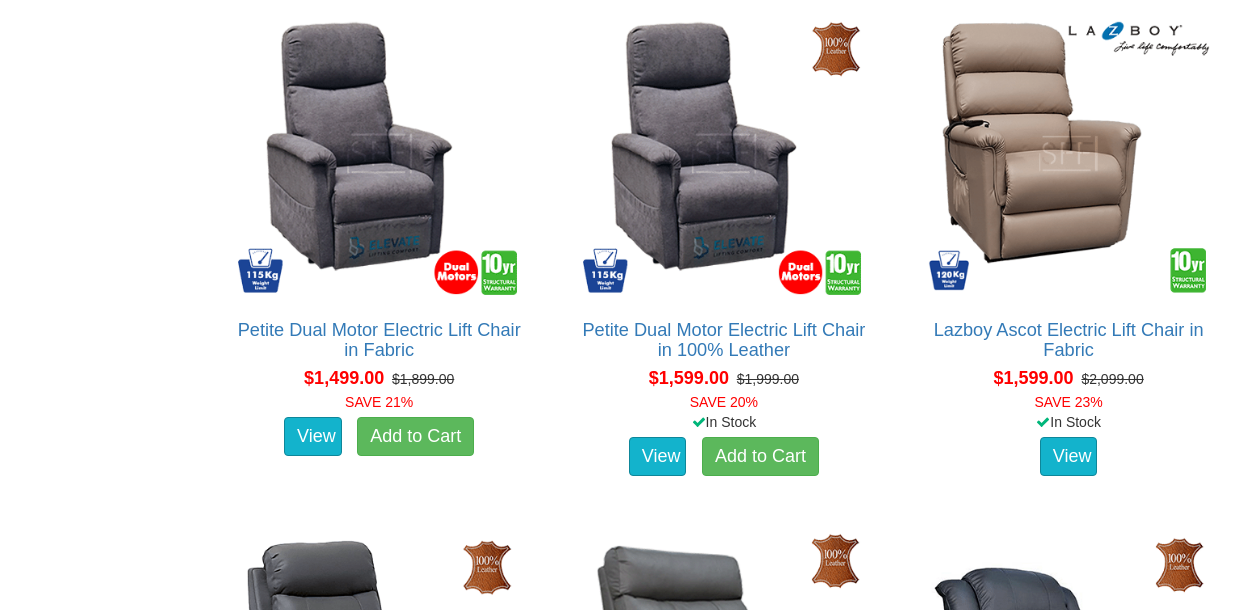scroll, scrollTop: 0, scrollLeft: 0, axis: both 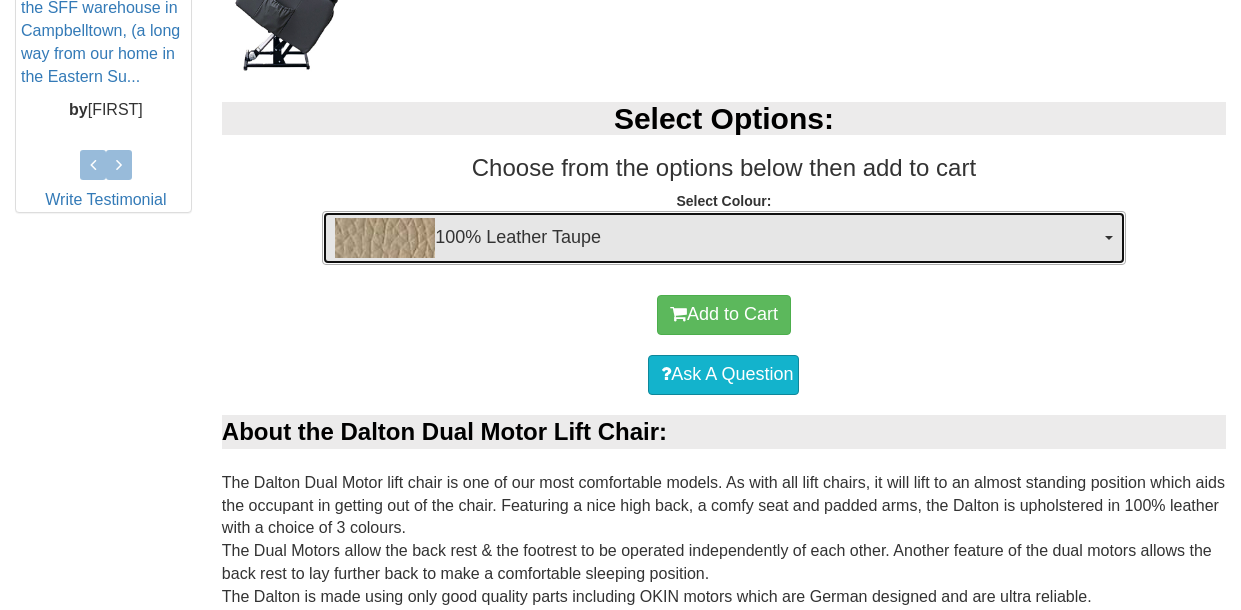 click on "100% Leather Taupe" at bounding box center (723, 238) 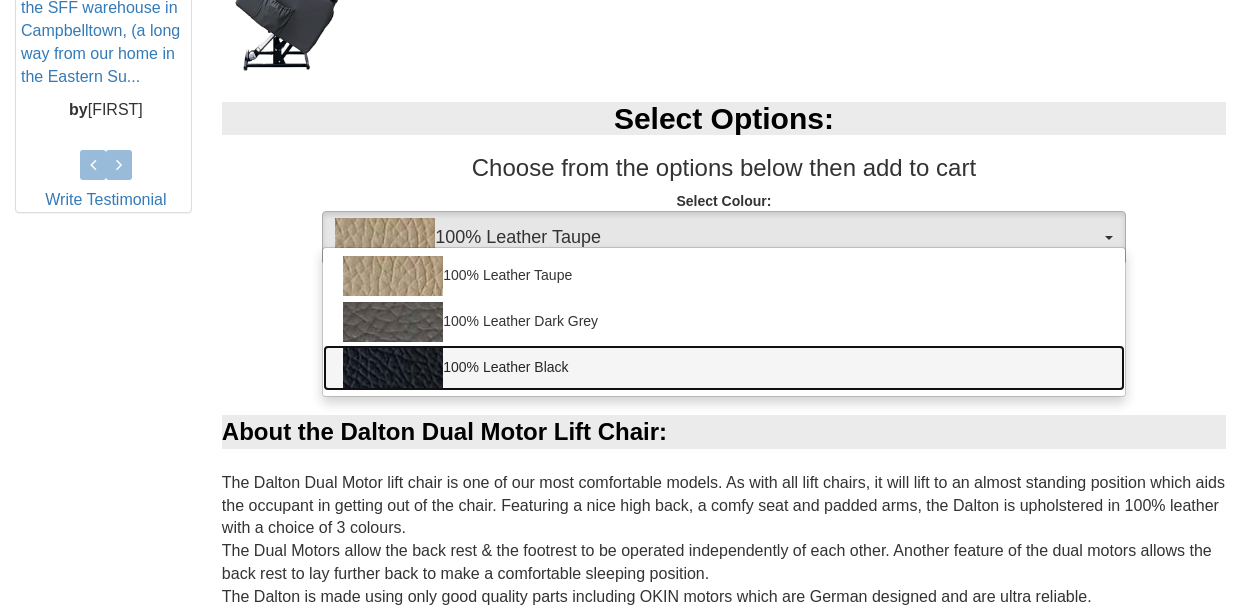 click at bounding box center [393, 368] 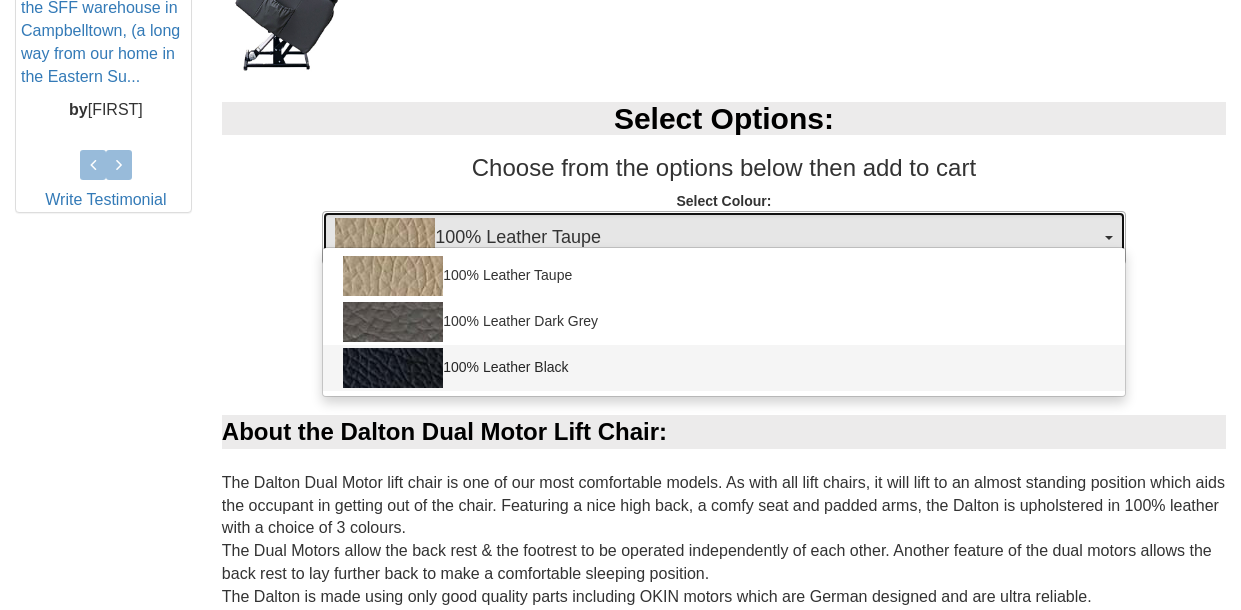 select on "1145" 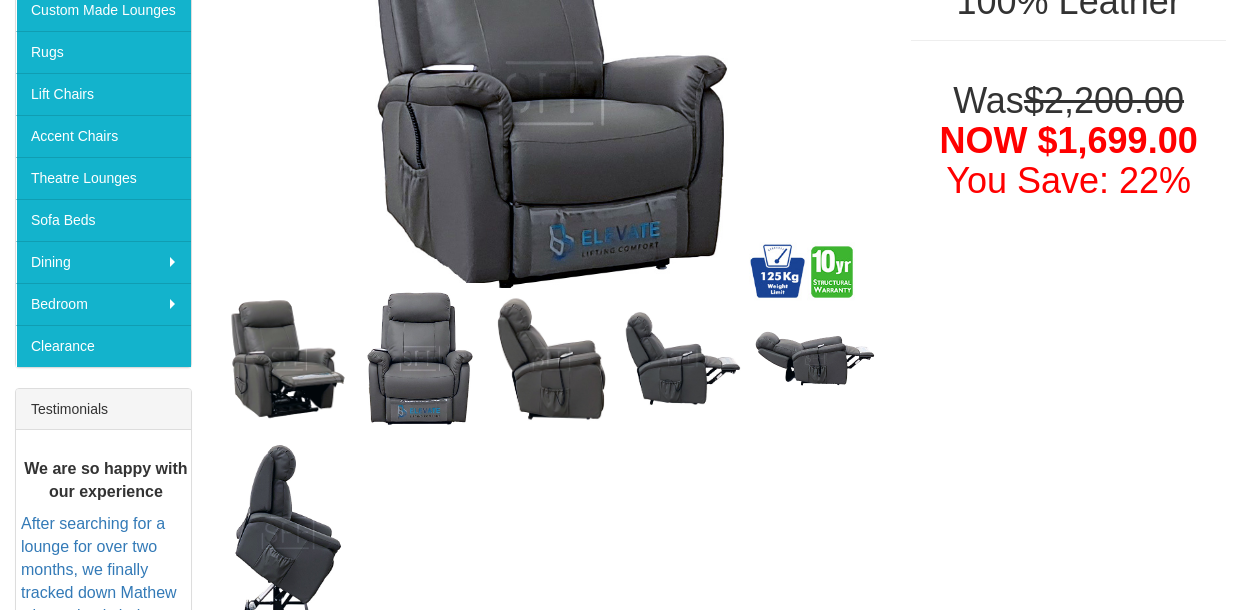 scroll, scrollTop: 448, scrollLeft: 0, axis: vertical 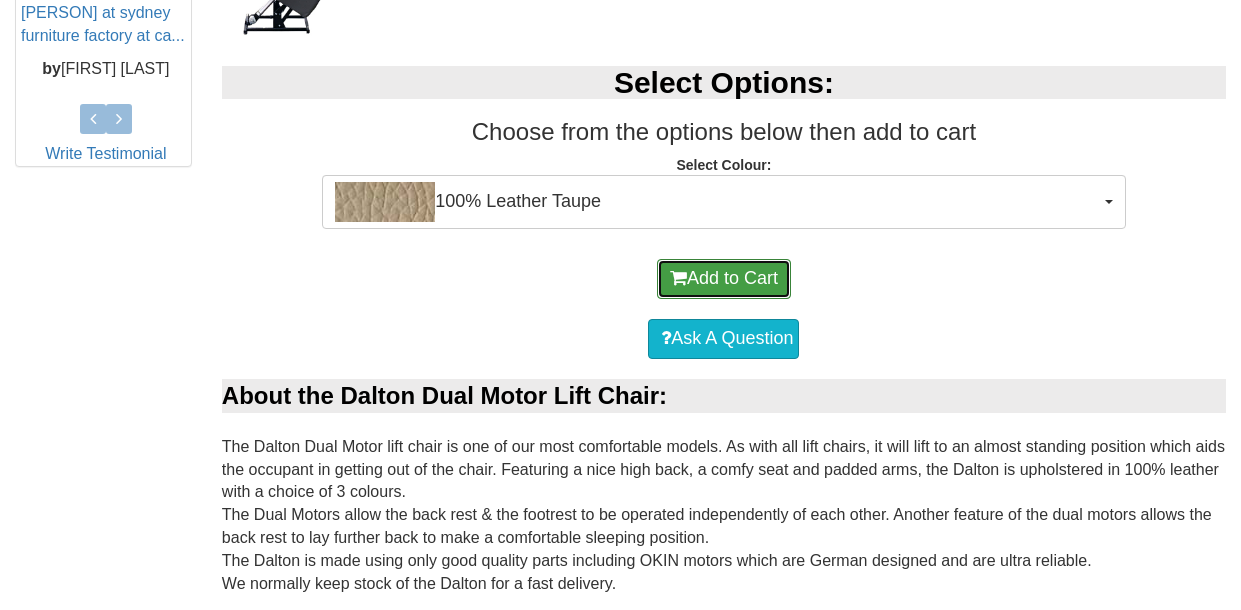 click on "Add to Cart" at bounding box center (724, 279) 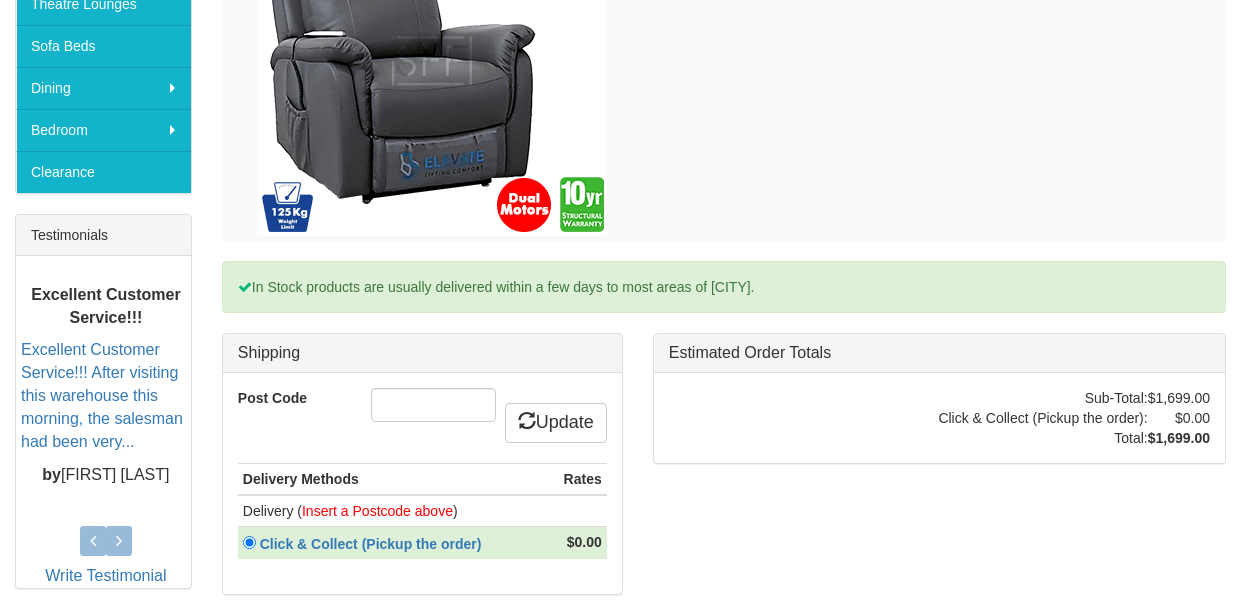 scroll, scrollTop: 637, scrollLeft: 0, axis: vertical 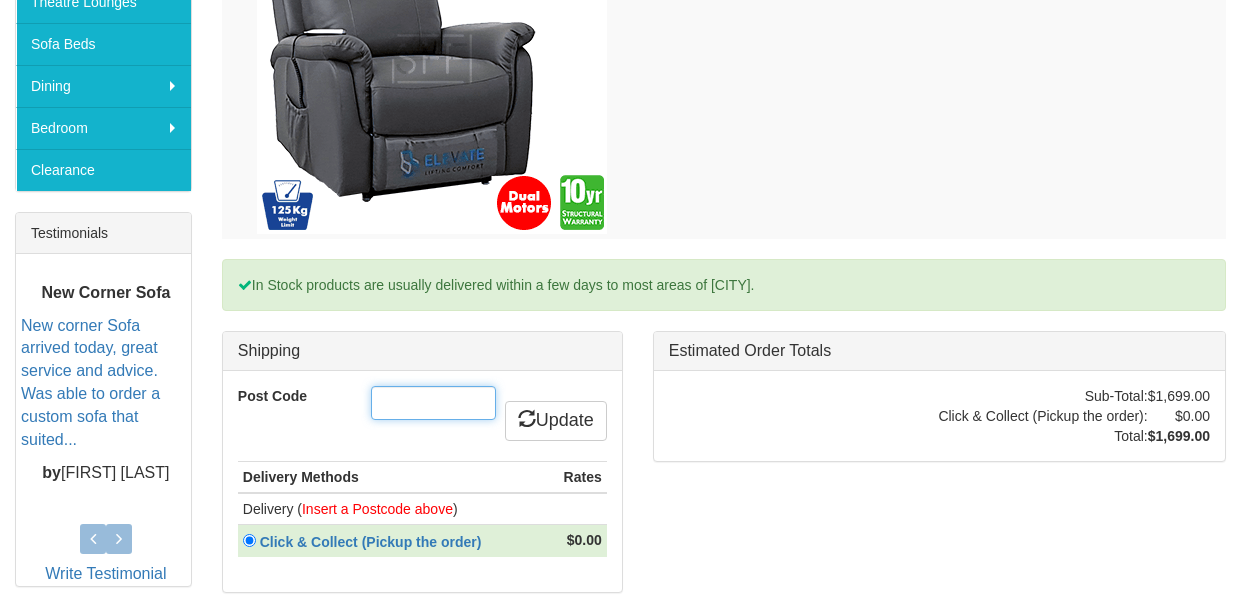 click on "Post Code" at bounding box center [433, 403] 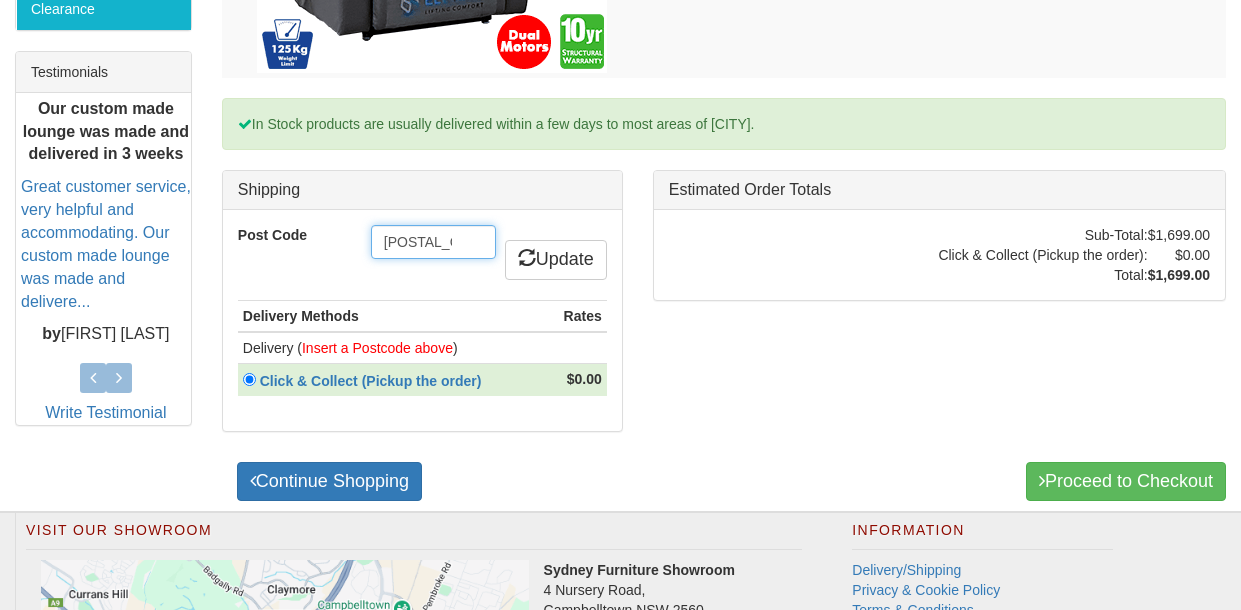 scroll, scrollTop: 803, scrollLeft: 0, axis: vertical 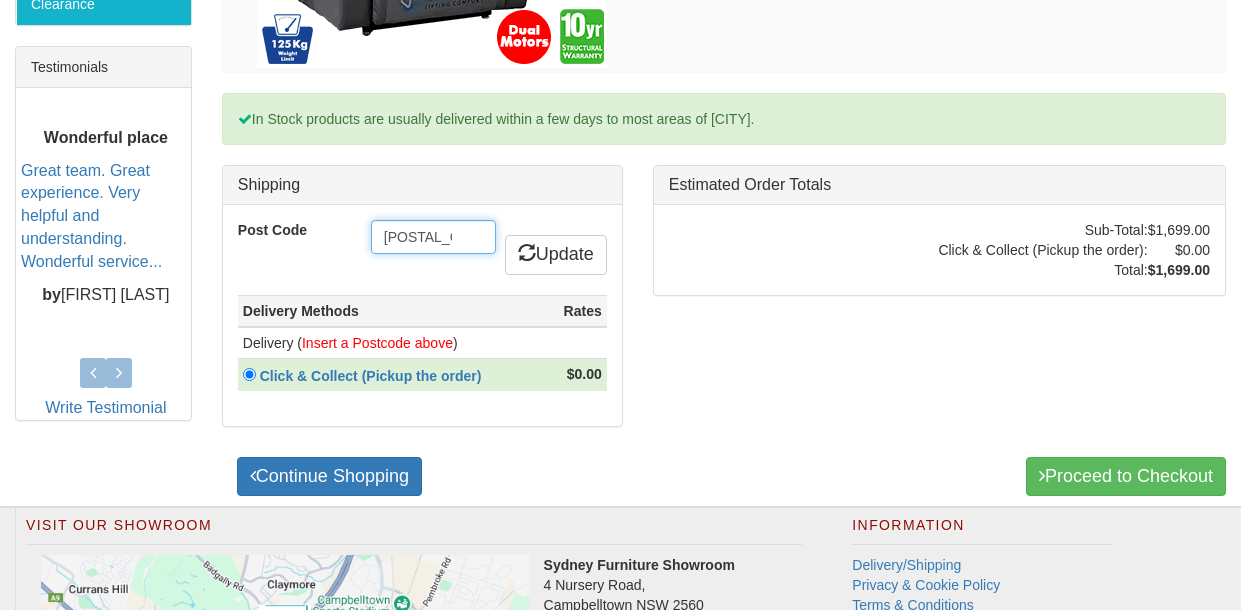 type on "[POSTCODE]" 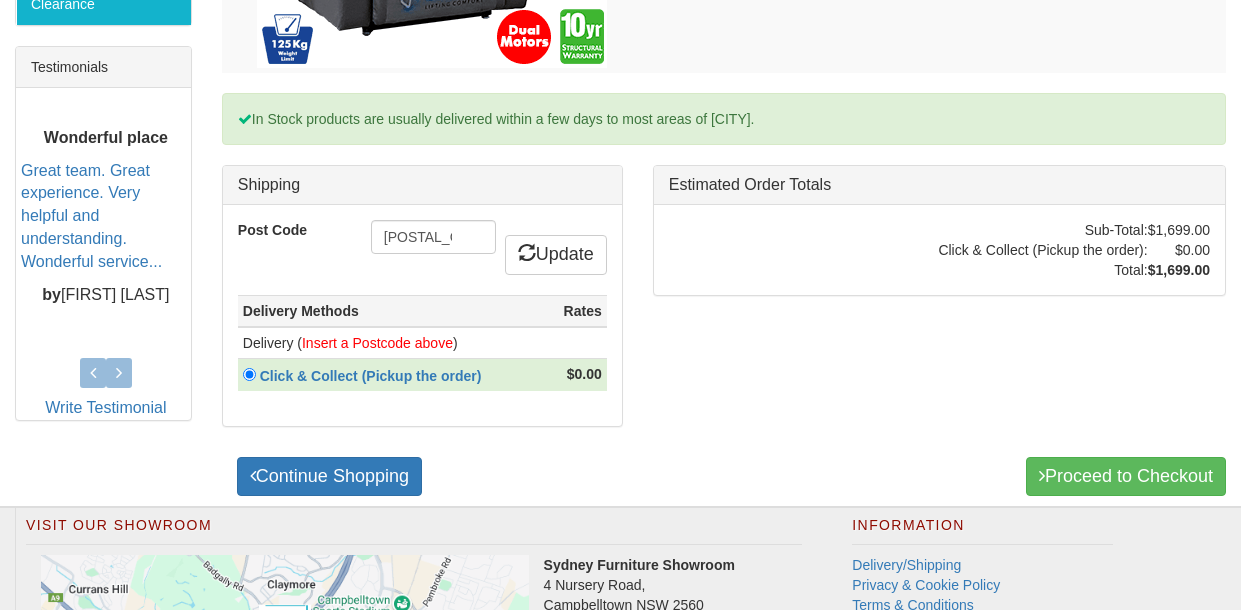 click on "Delivery Methods" at bounding box center [393, 311] 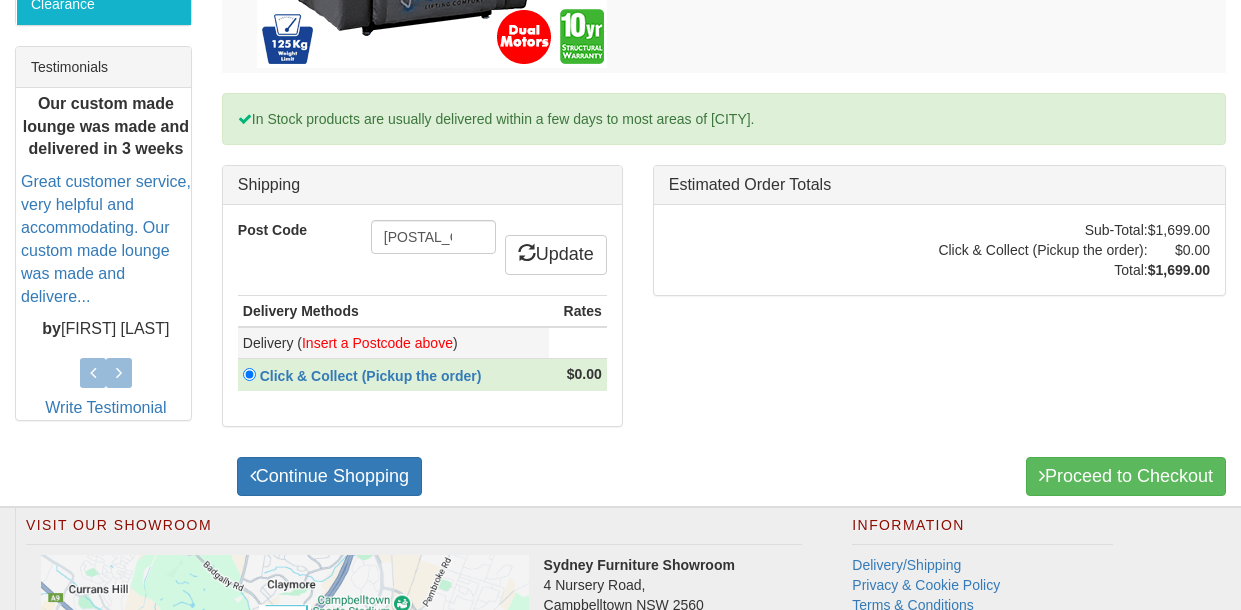 click on "Delivery ( Insert a Postcode above )" at bounding box center (393, 343) 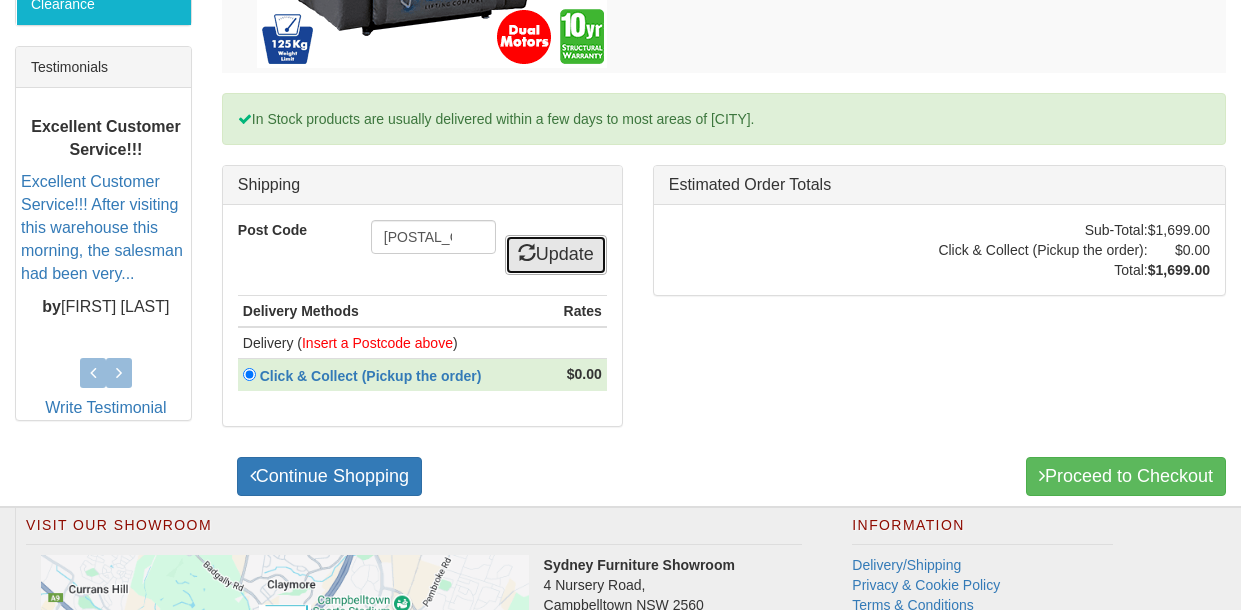 click on "Update" at bounding box center (556, 255) 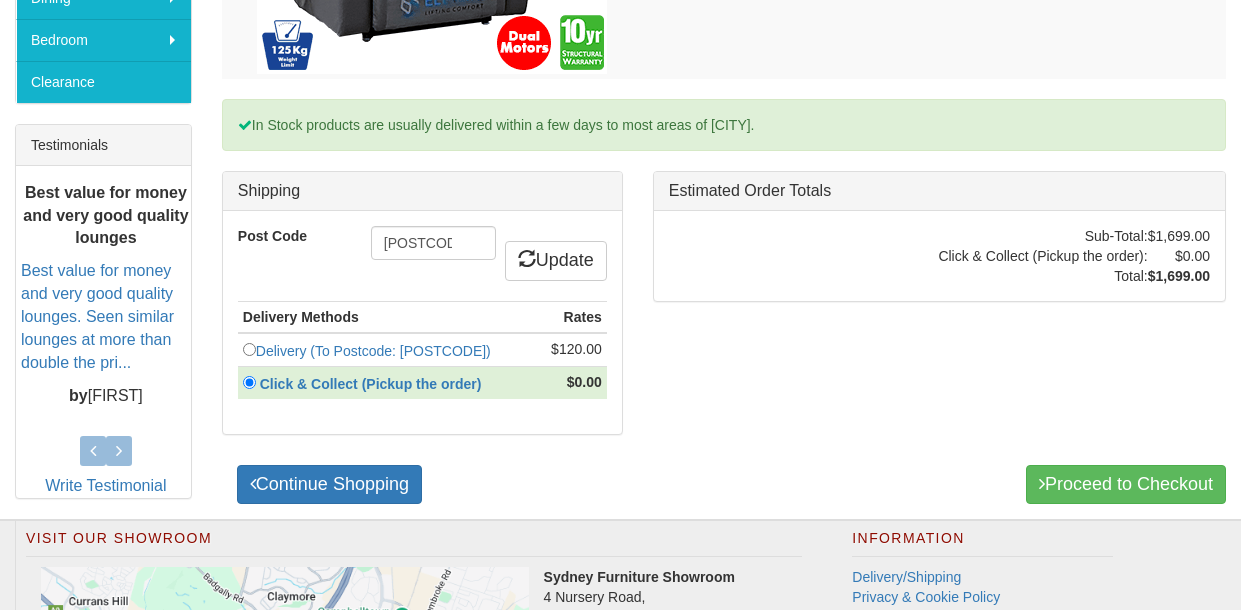 scroll, scrollTop: 746, scrollLeft: 0, axis: vertical 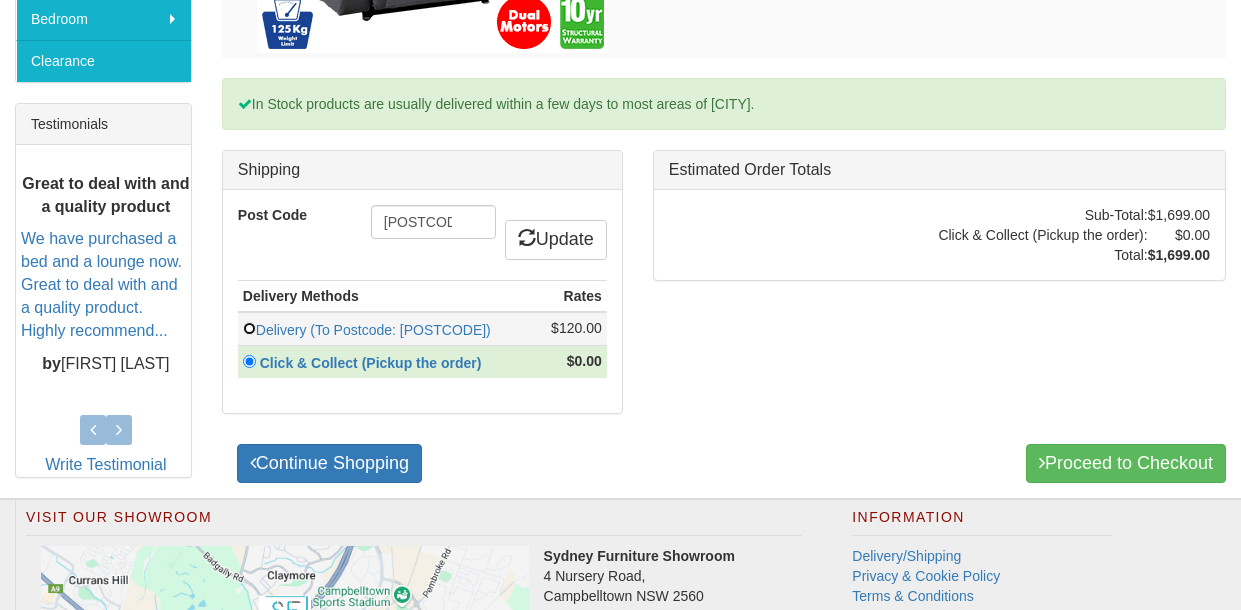 click at bounding box center [249, 328] 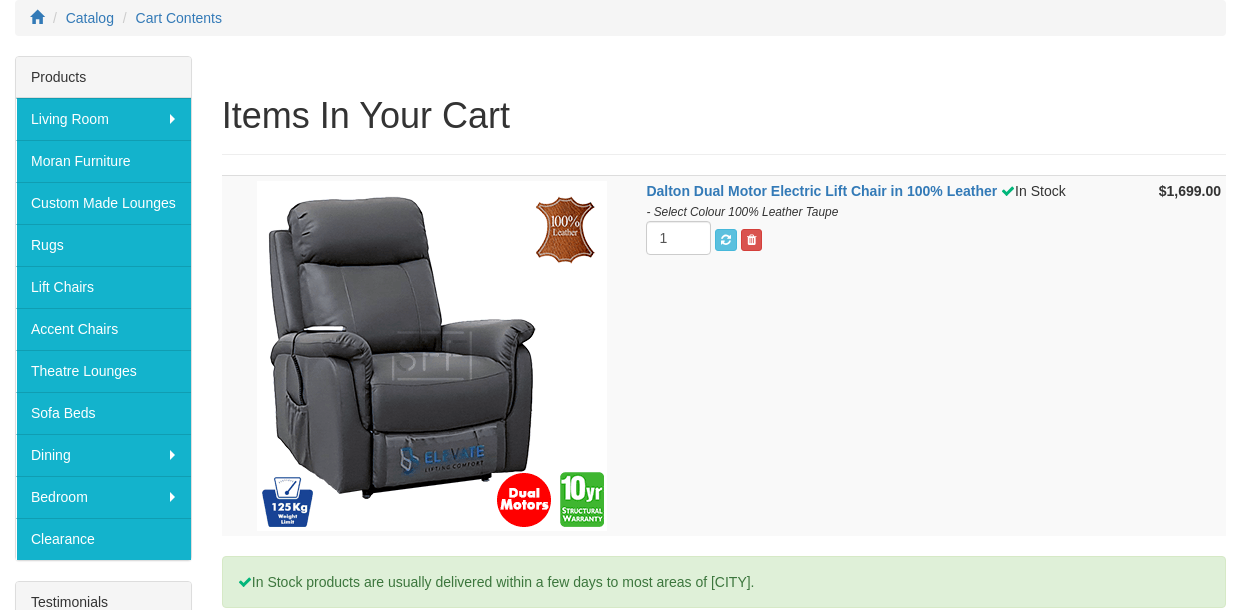 scroll, scrollTop: 274, scrollLeft: 0, axis: vertical 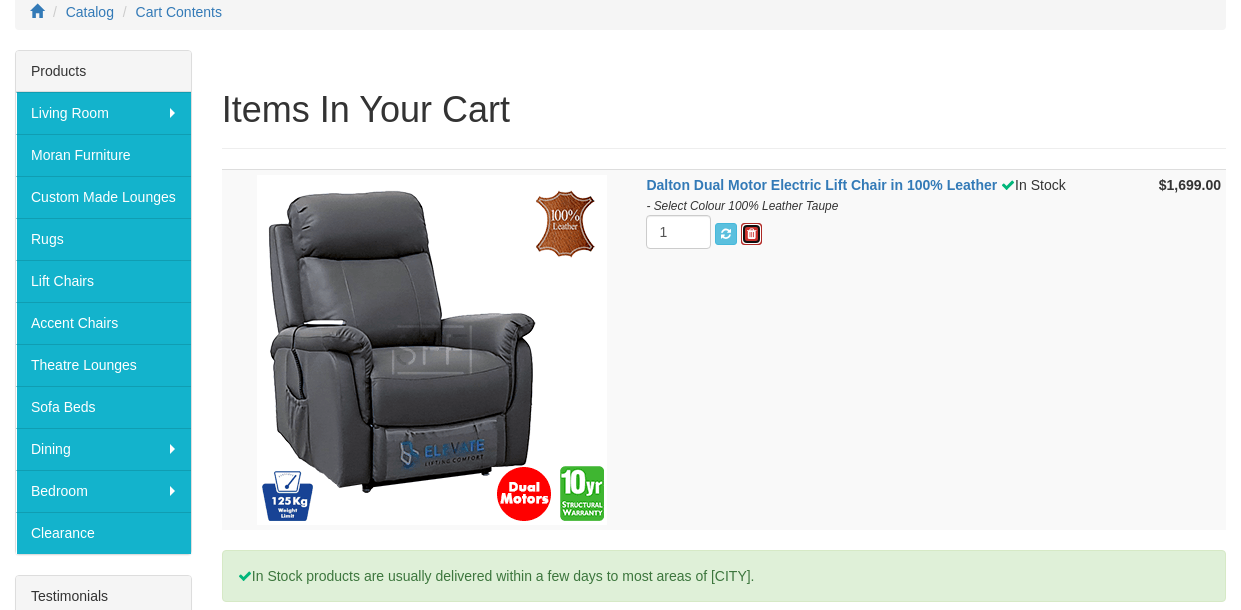 click at bounding box center (751, 234) 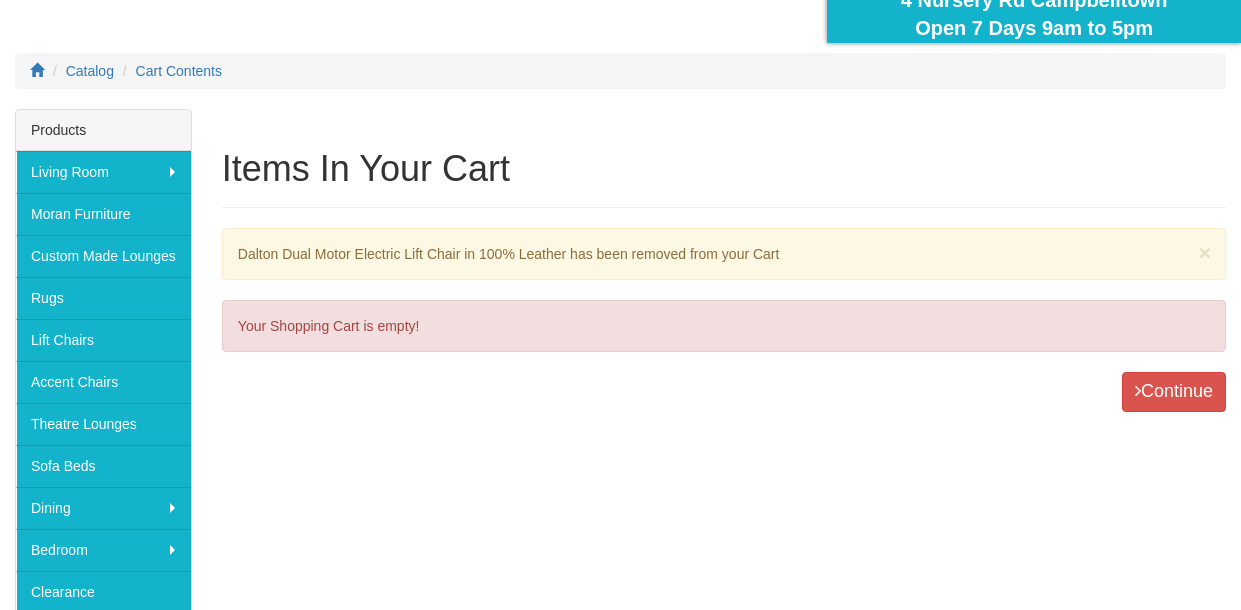 scroll, scrollTop: 0, scrollLeft: 0, axis: both 